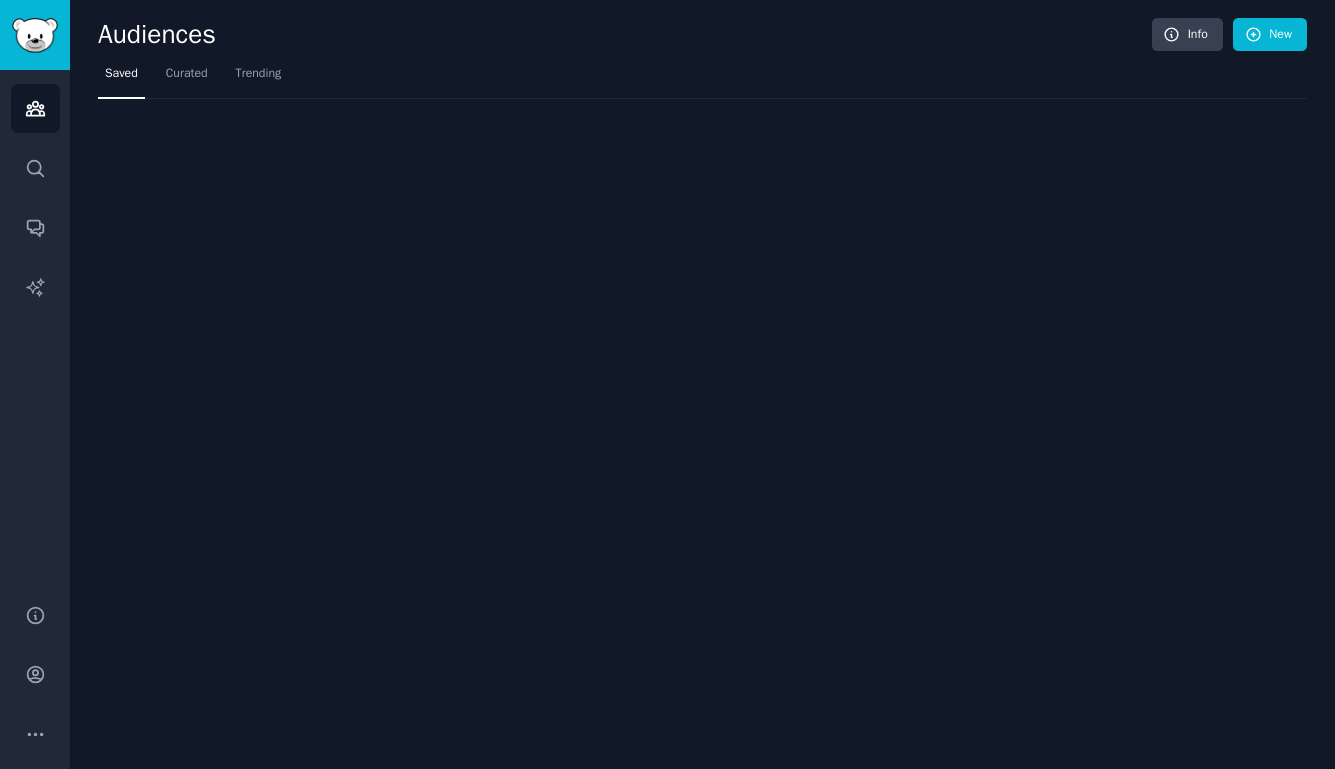 scroll, scrollTop: 0, scrollLeft: 0, axis: both 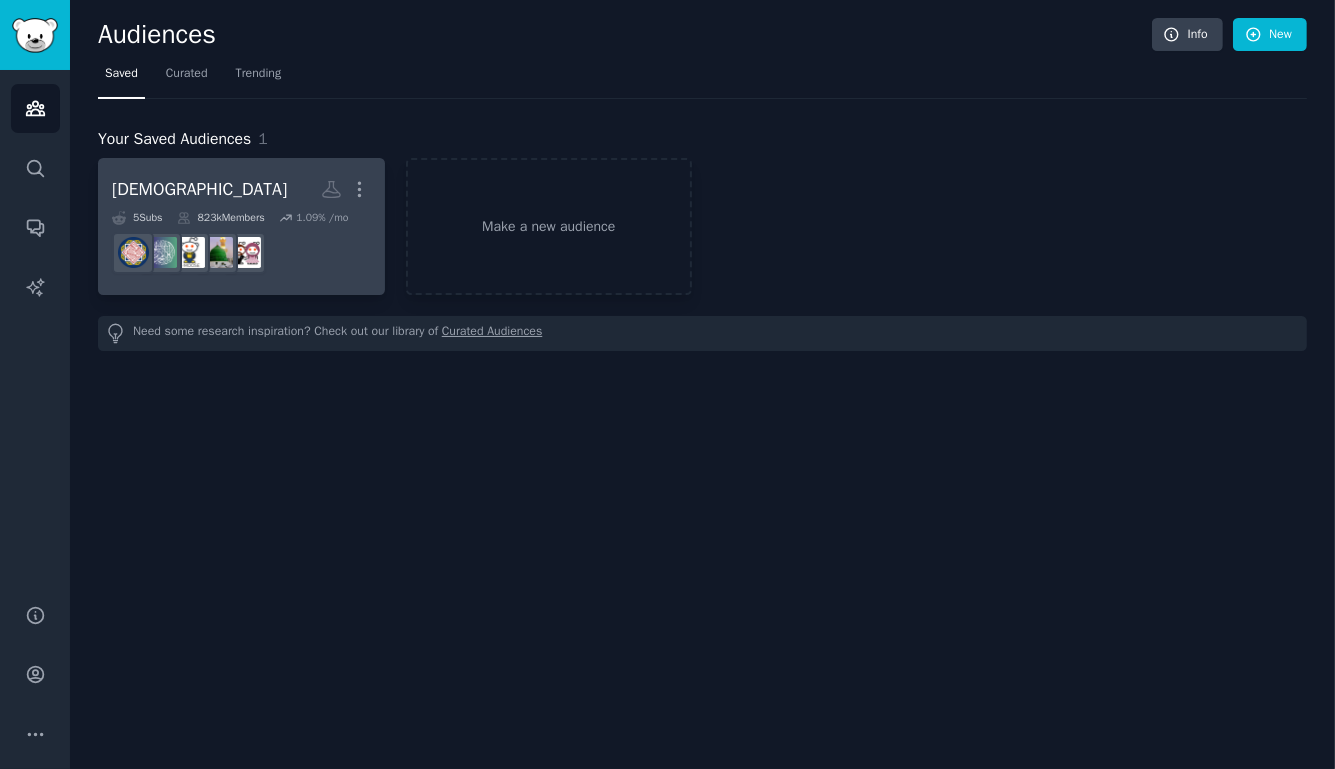 click at bounding box center (241, 253) 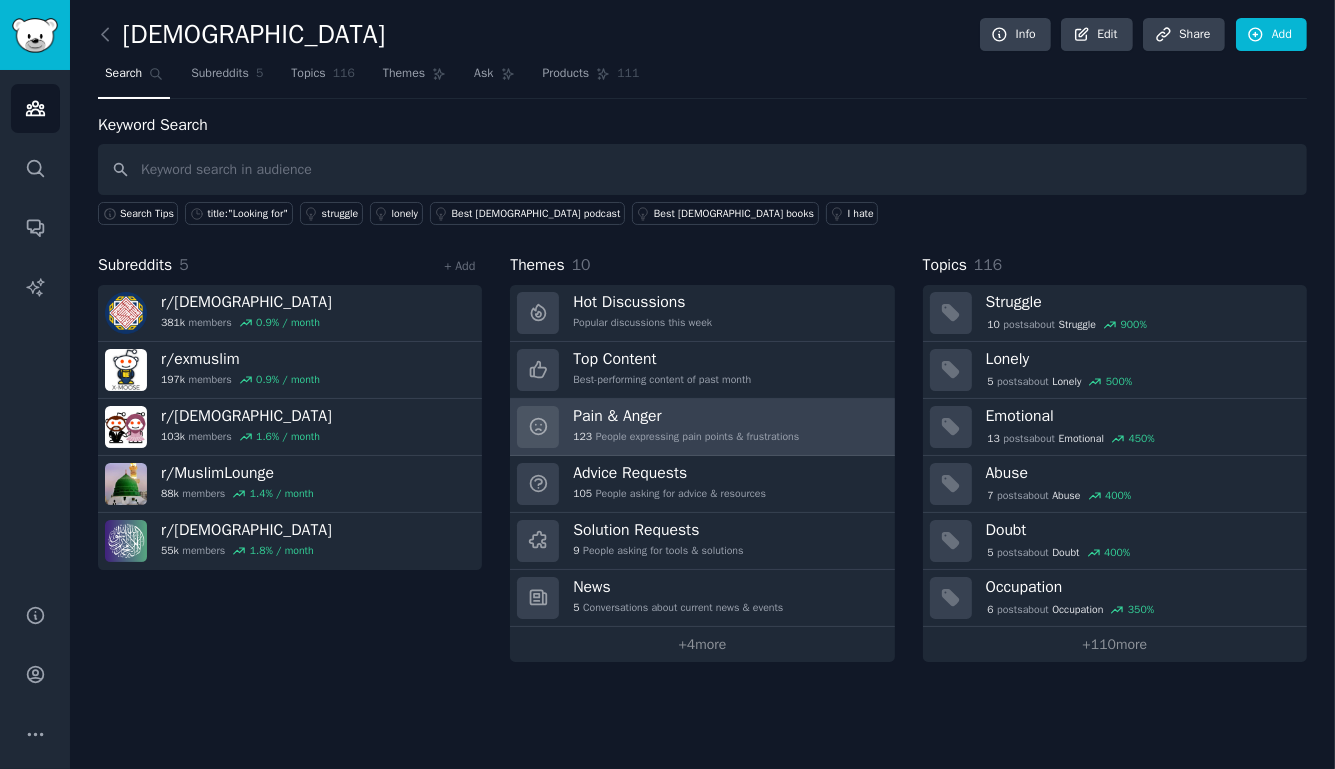 click on "Pain & Anger" at bounding box center (686, 416) 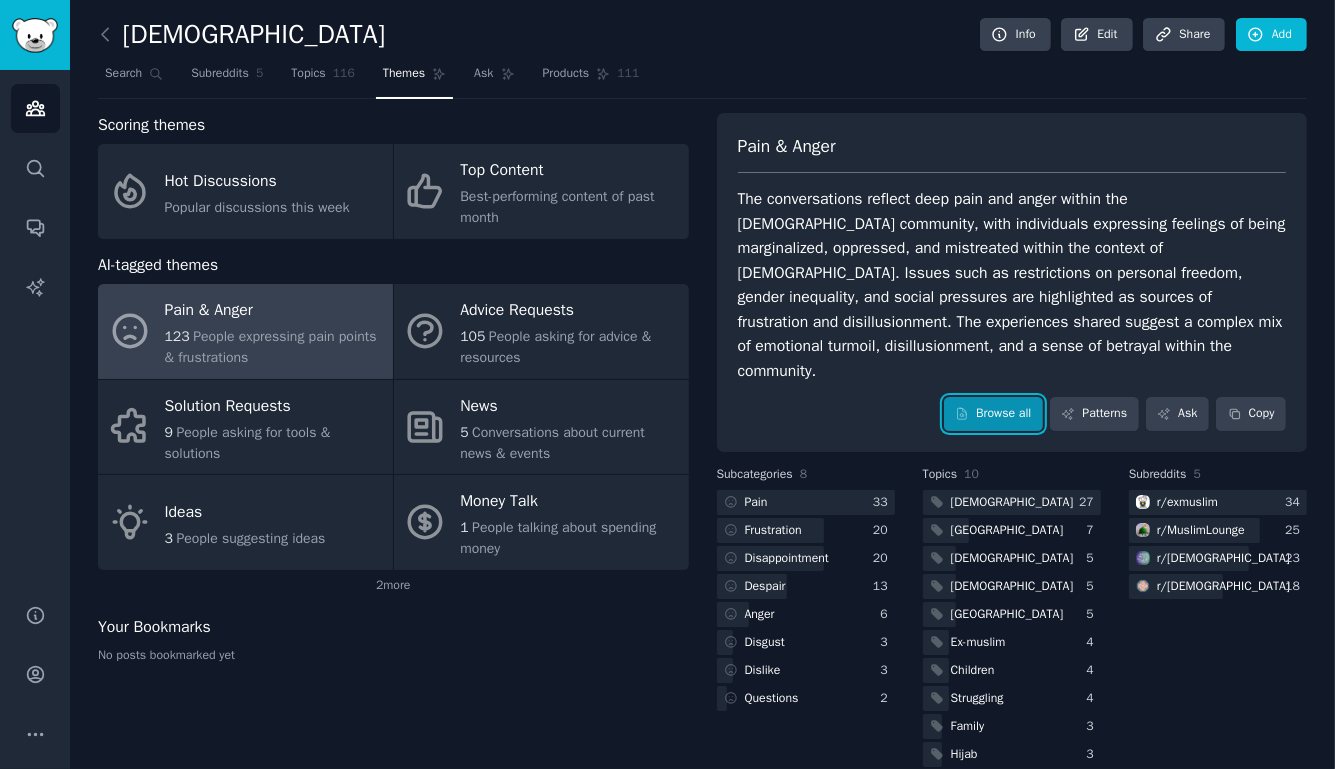 click on "Browse all" at bounding box center [993, 414] 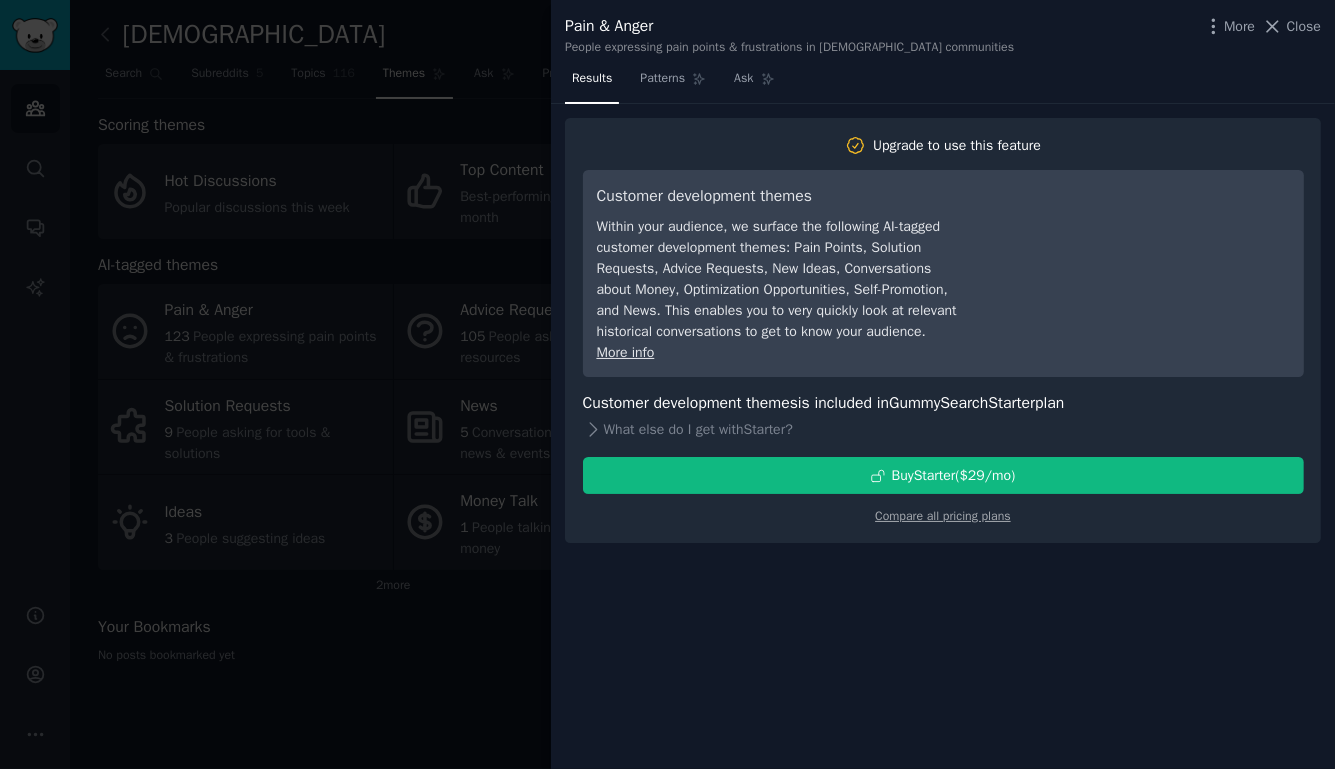 click at bounding box center (667, 384) 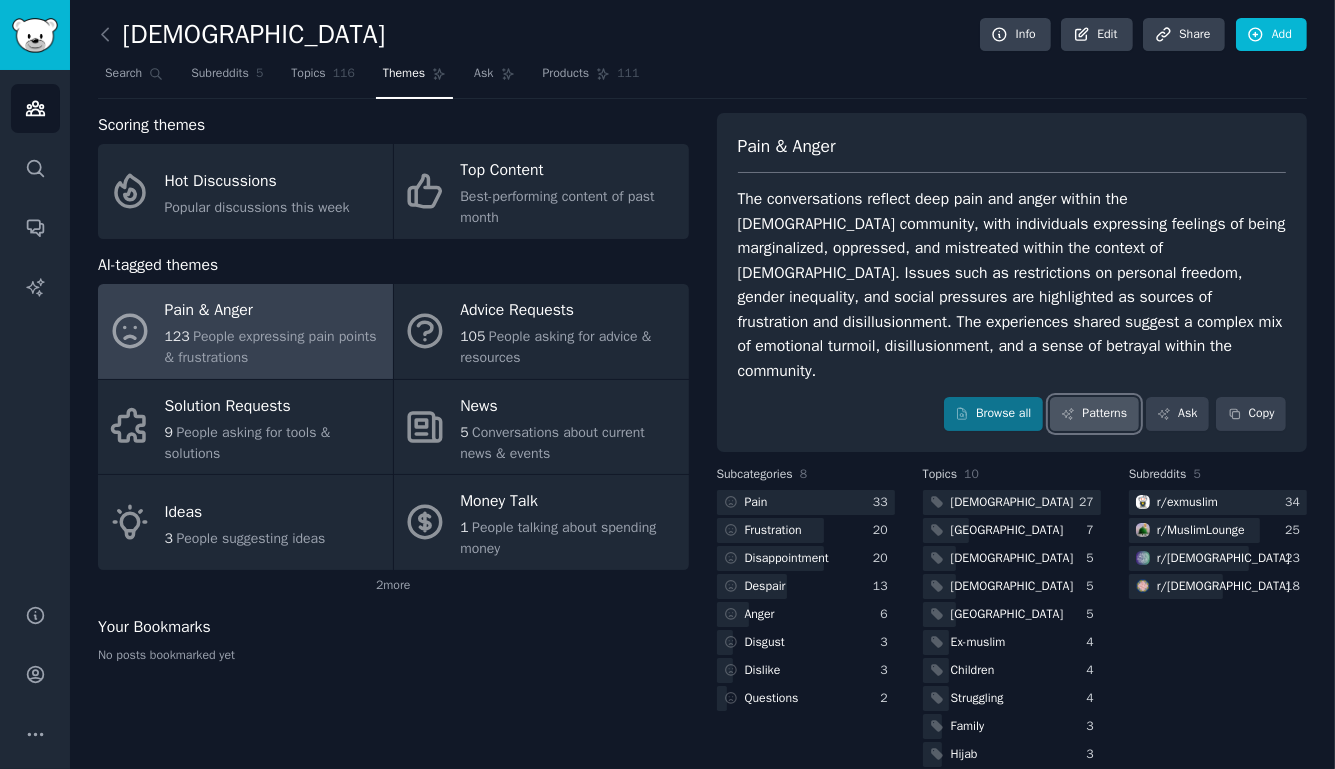 click on "Patterns" at bounding box center [1094, 414] 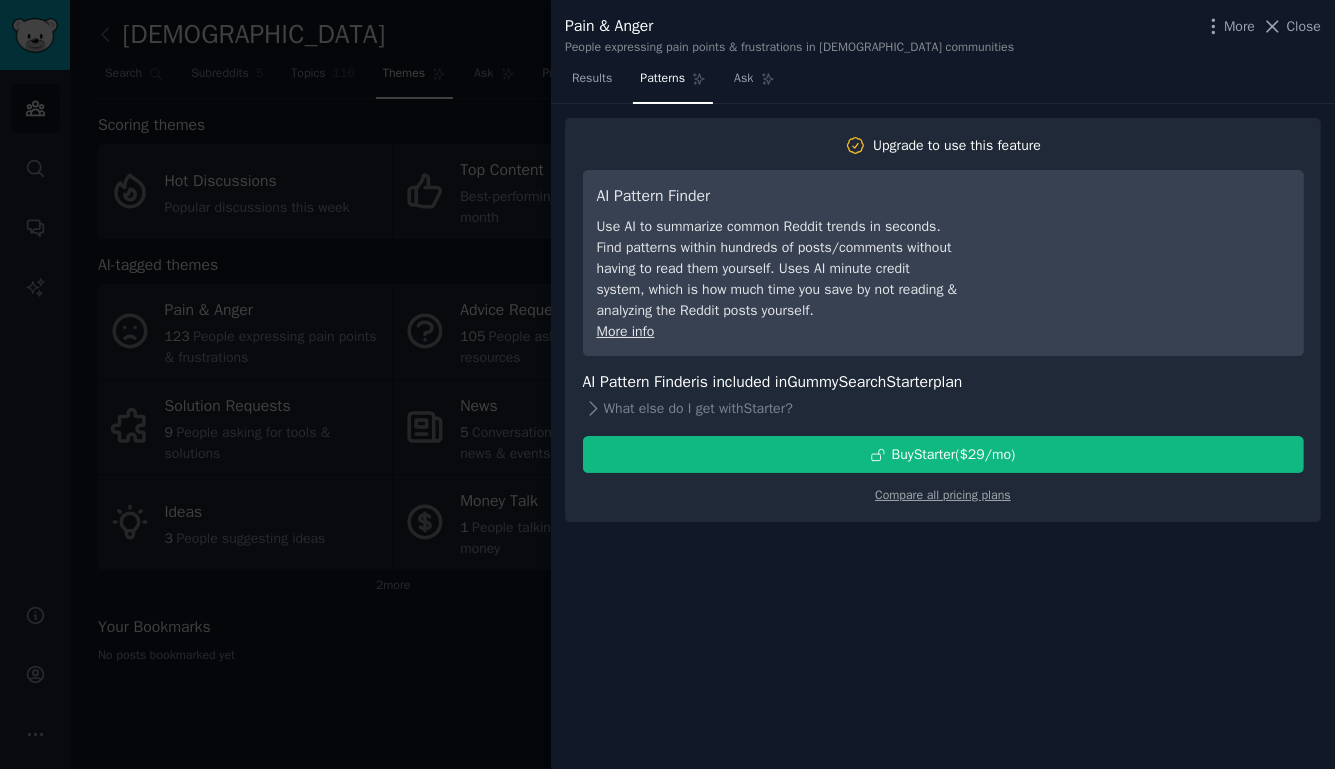click at bounding box center (667, 384) 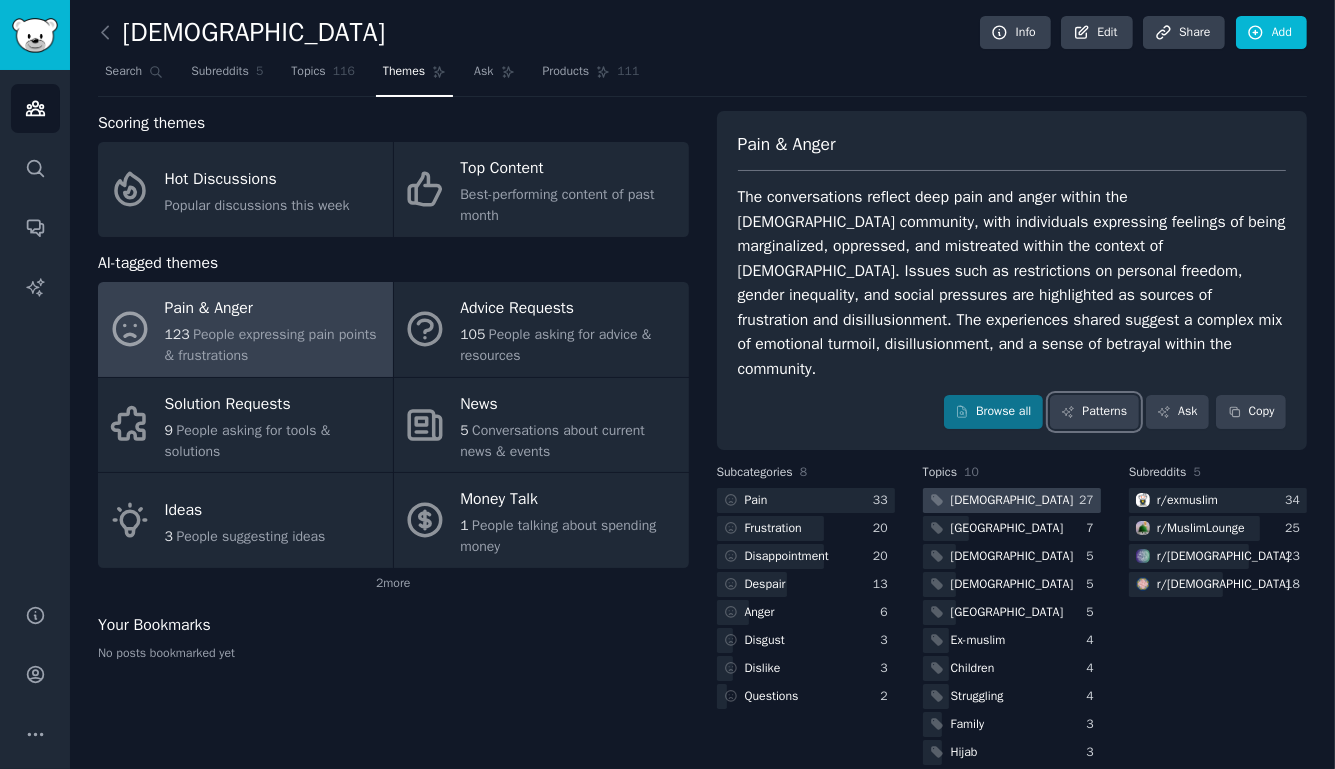 scroll, scrollTop: 3, scrollLeft: 0, axis: vertical 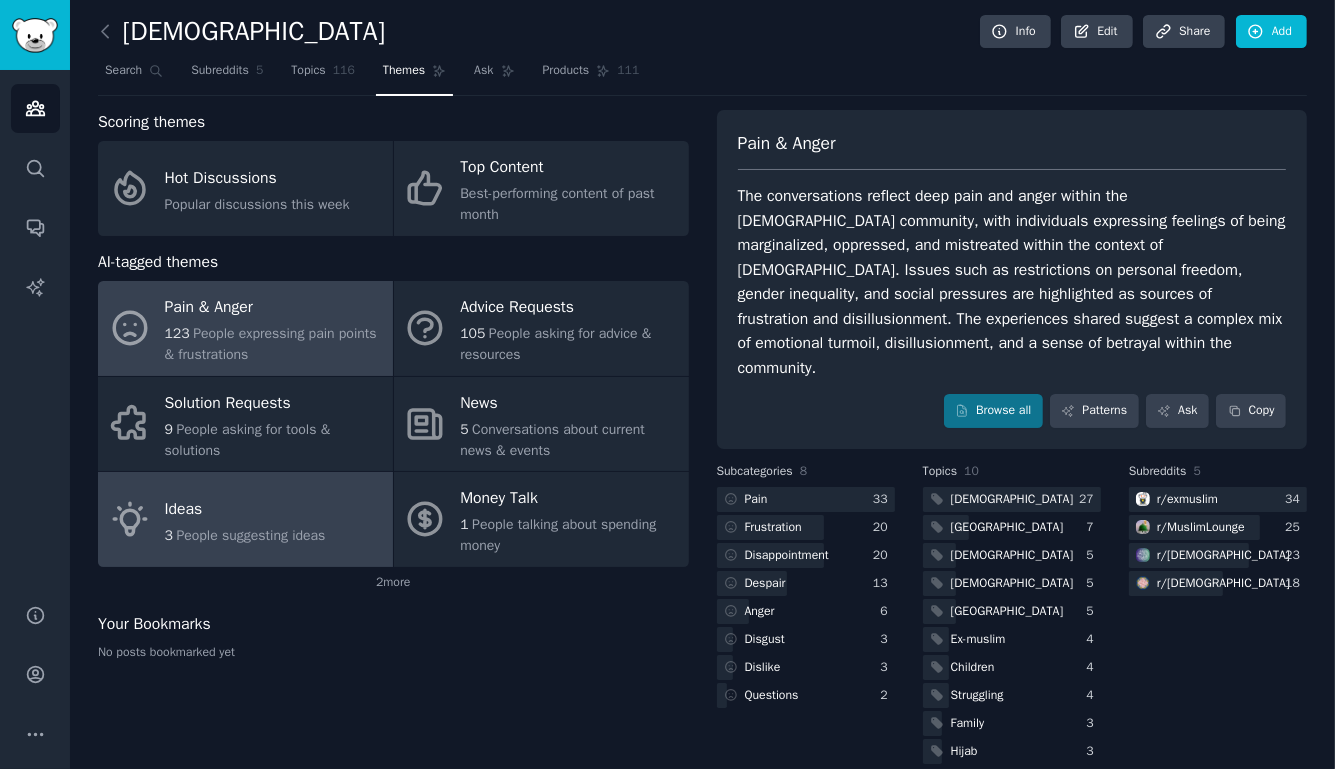 click on "People suggesting ideas" at bounding box center [250, 535] 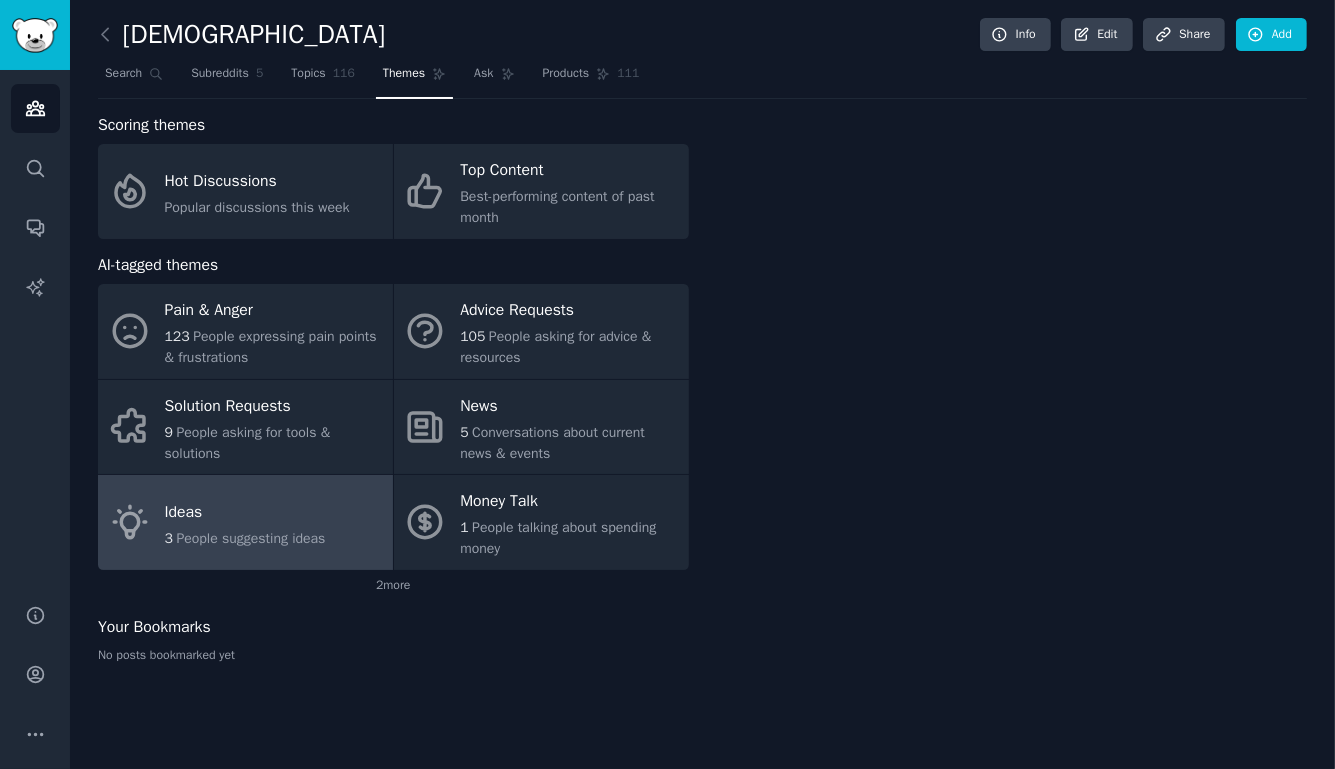 scroll, scrollTop: 0, scrollLeft: 0, axis: both 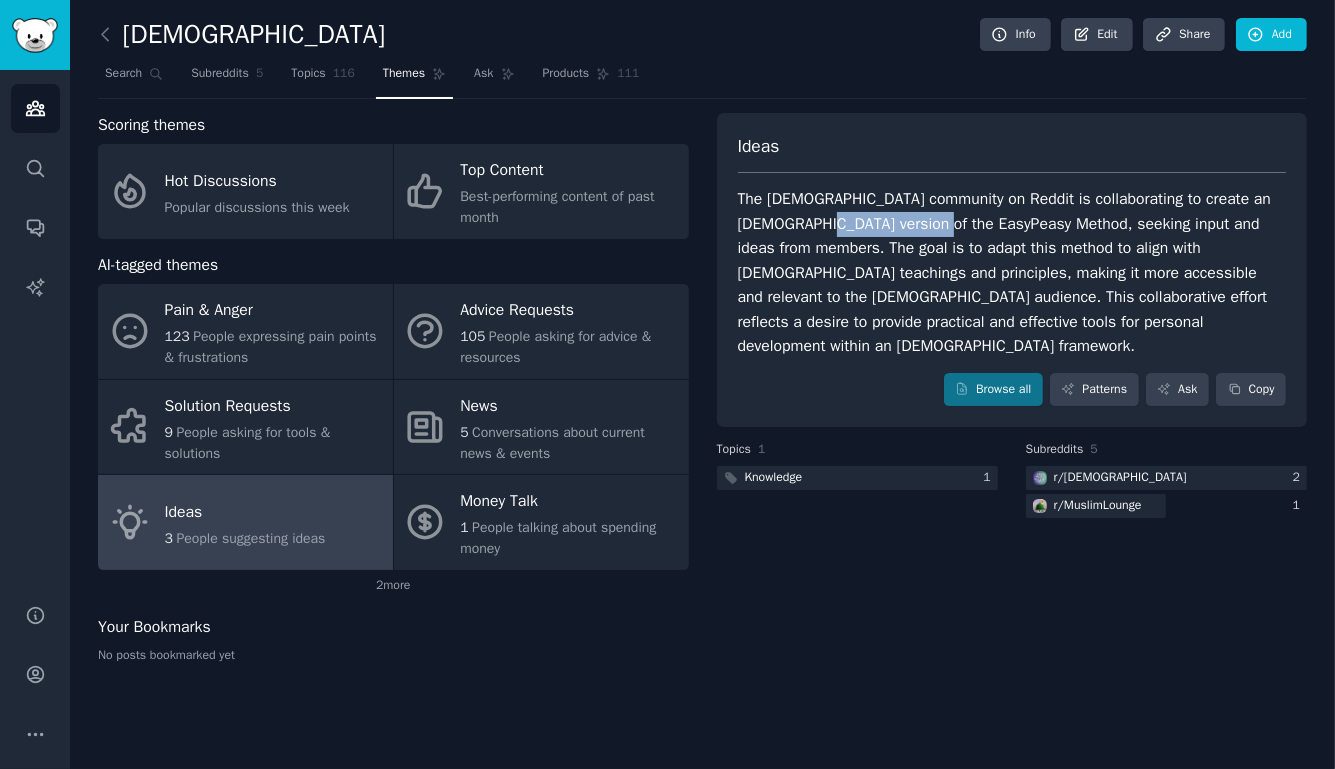 drag, startPoint x: 973, startPoint y: 223, endPoint x: 840, endPoint y: 222, distance: 133.00375 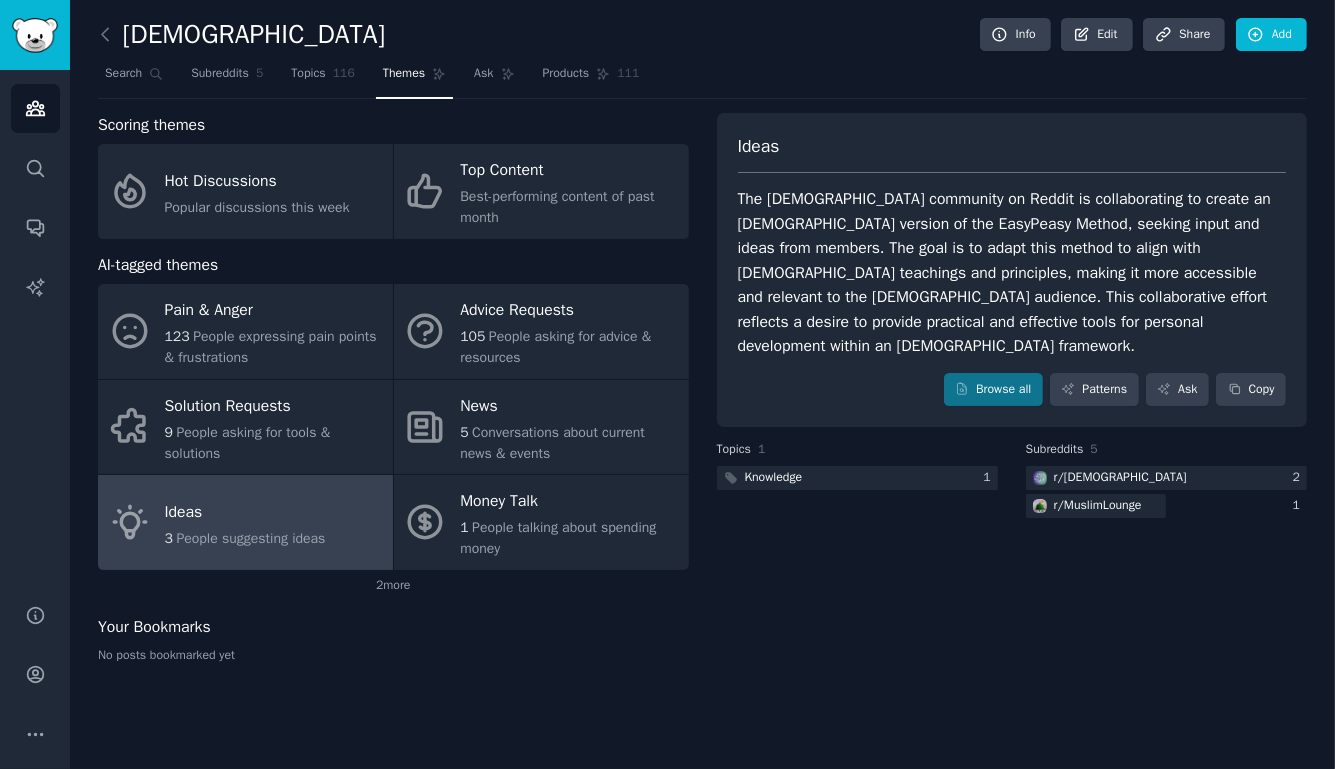 click on "The [DEMOGRAPHIC_DATA] community on Reddit is collaborating to create an [DEMOGRAPHIC_DATA] version of the EasyPeasy Method, seeking input and ideas from members. The goal is to adapt this method to align with [DEMOGRAPHIC_DATA] teachings and principles, making it more accessible and relevant to the [DEMOGRAPHIC_DATA] audience. This collaborative effort reflects a desire to provide practical and effective tools for personal development within an [DEMOGRAPHIC_DATA] framework." at bounding box center [1012, 273] 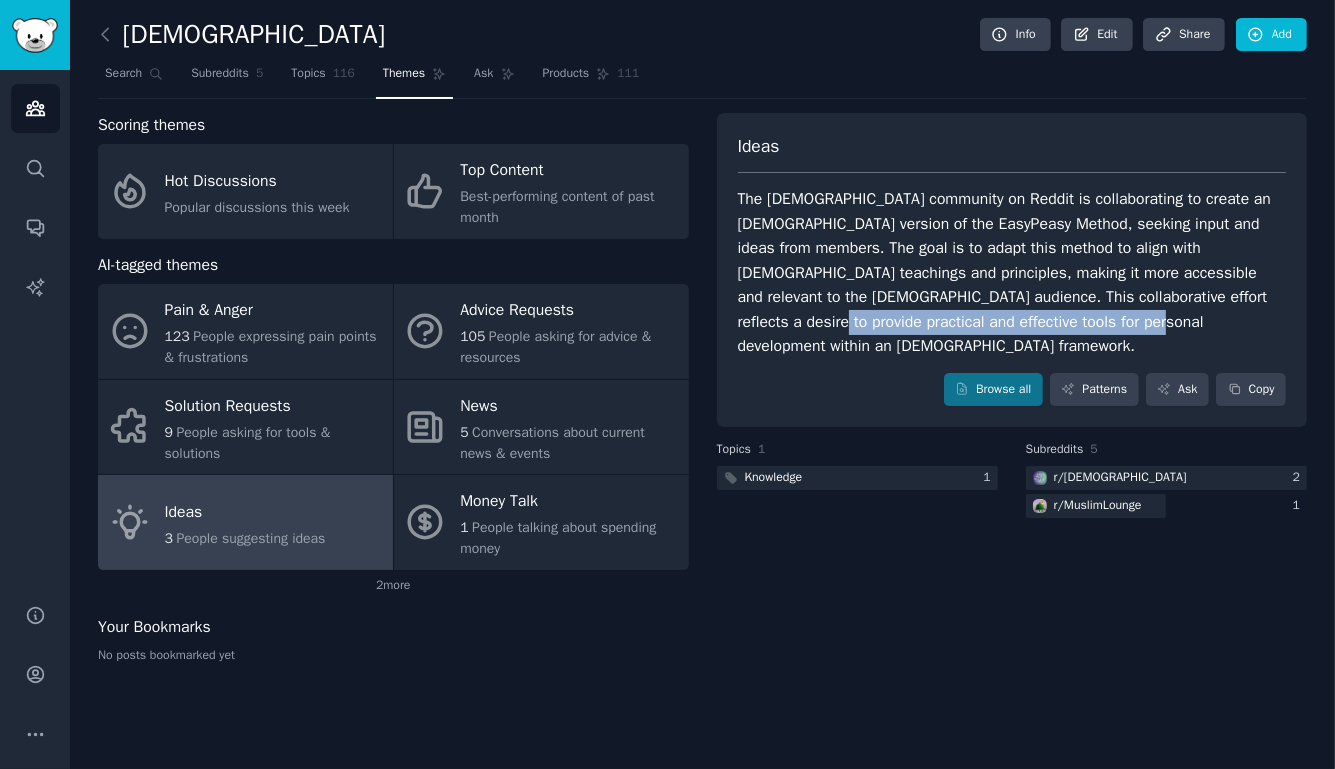 drag, startPoint x: 802, startPoint y: 320, endPoint x: 1183, endPoint y: 326, distance: 381.04724 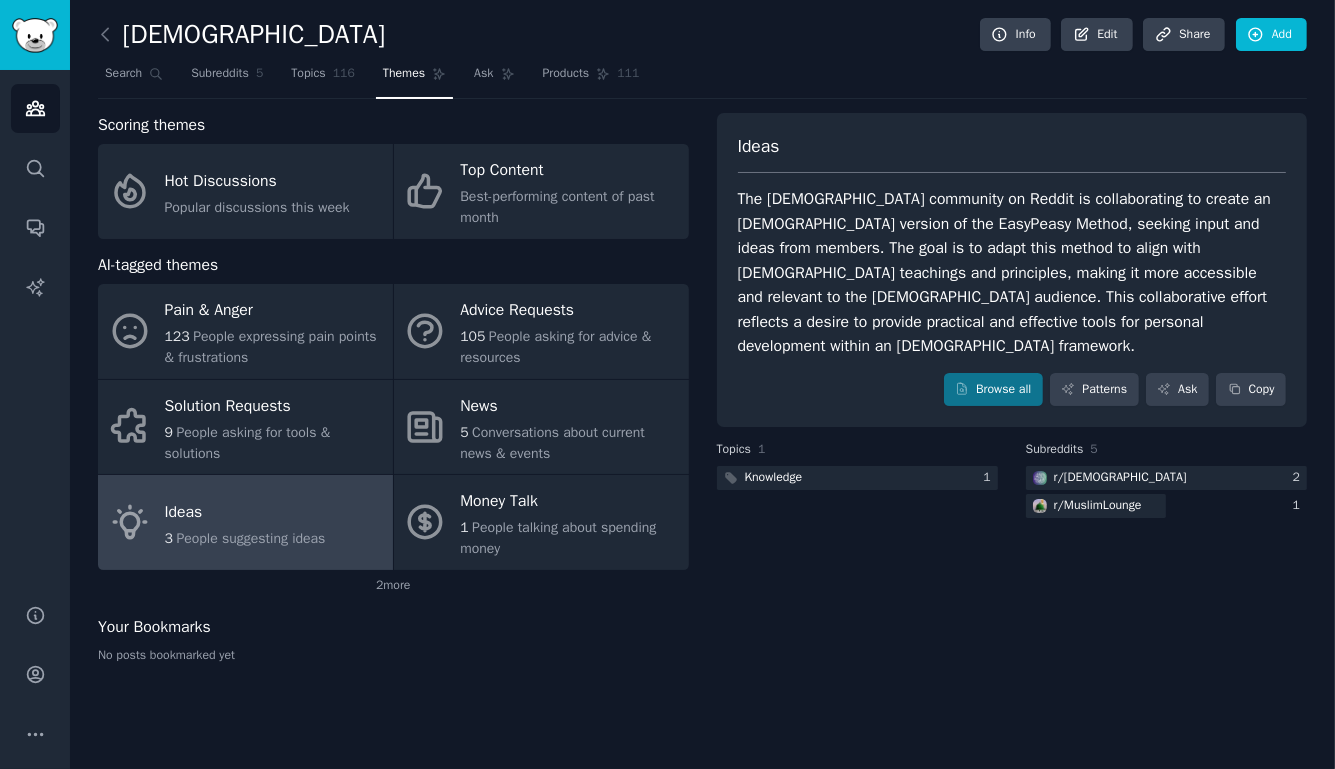 click on "The [DEMOGRAPHIC_DATA] community on Reddit is collaborating to create an [DEMOGRAPHIC_DATA] version of the EasyPeasy Method, seeking input and ideas from members. The goal is to adapt this method to align with [DEMOGRAPHIC_DATA] teachings and principles, making it more accessible and relevant to the [DEMOGRAPHIC_DATA] audience. This collaborative effort reflects a desire to provide practical and effective tools for personal development within an [DEMOGRAPHIC_DATA] framework." at bounding box center [1012, 273] 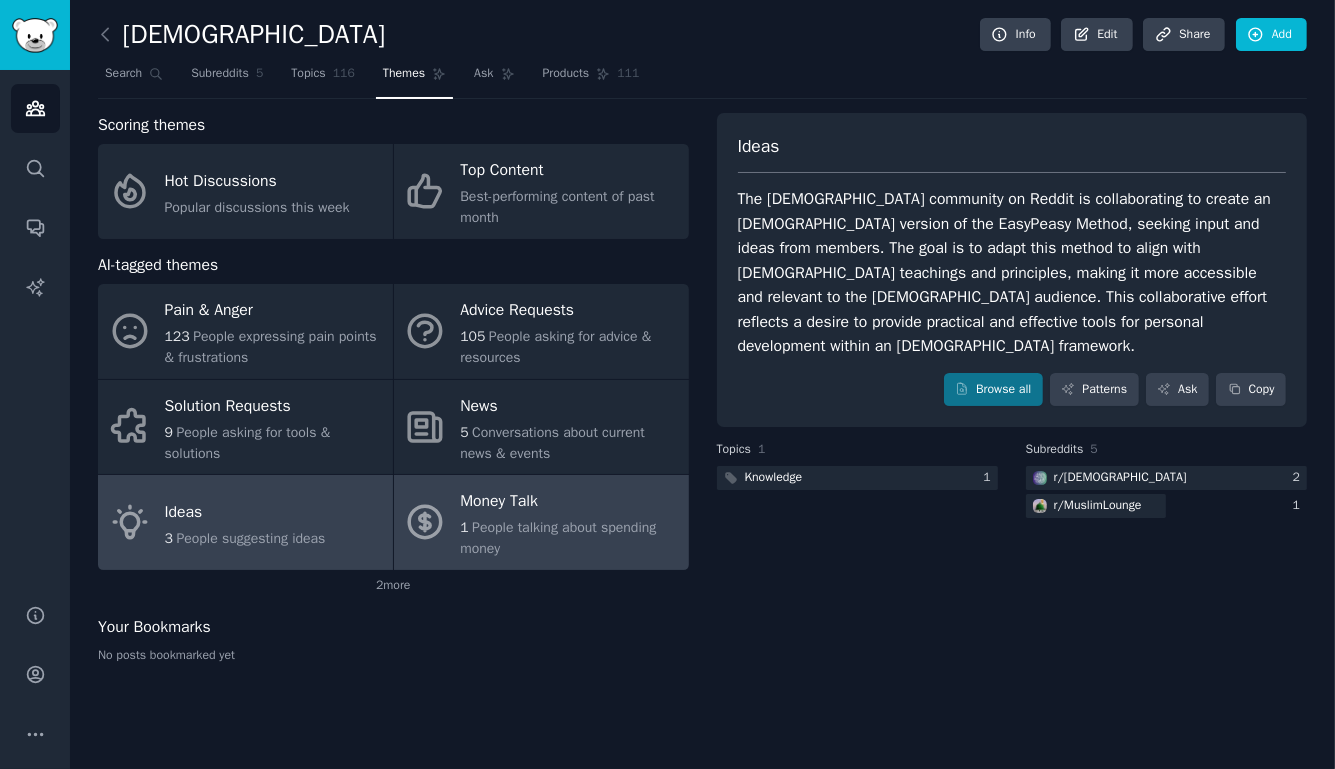 click on "1 People talking about spending money" at bounding box center [569, 538] 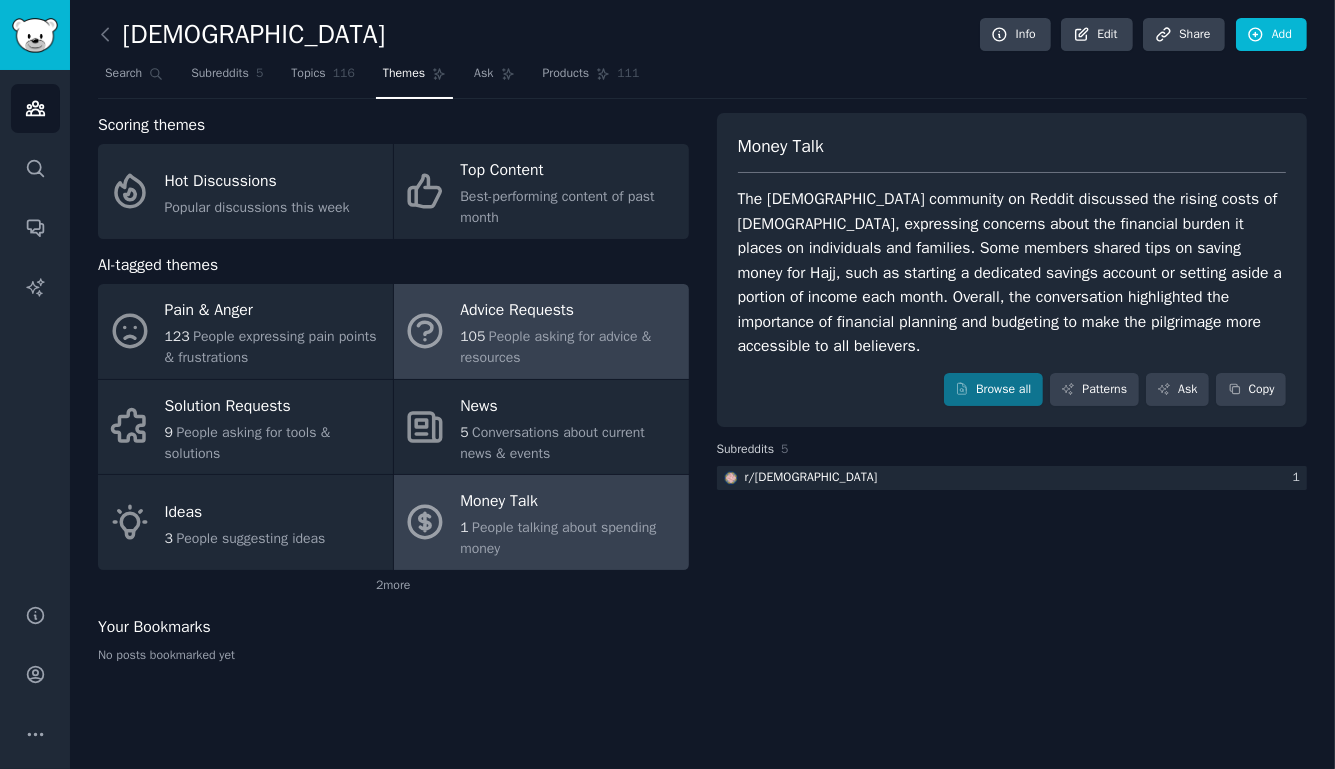click on "105 People asking for advice & resources" at bounding box center (569, 347) 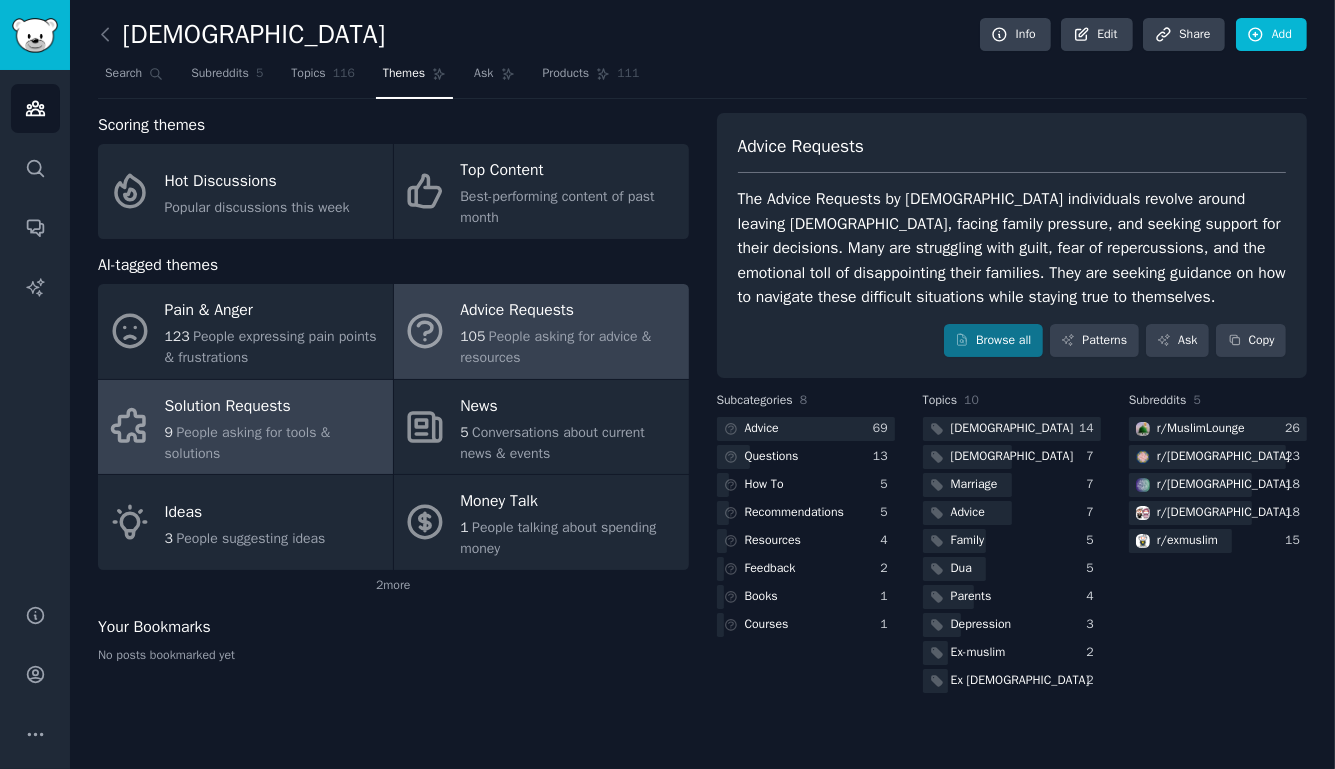 click on "9 People asking for tools & solutions" at bounding box center [274, 443] 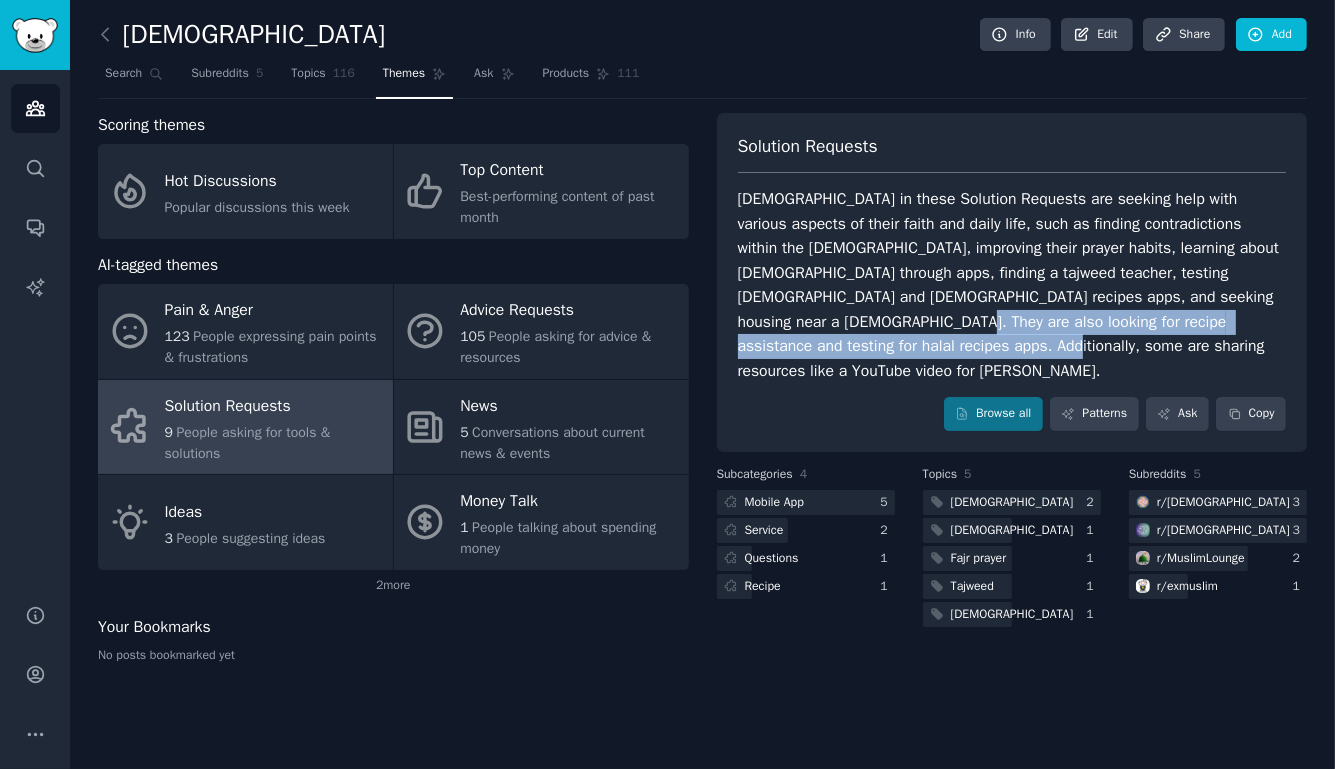 drag, startPoint x: 888, startPoint y: 352, endPoint x: 818, endPoint y: 331, distance: 73.082146 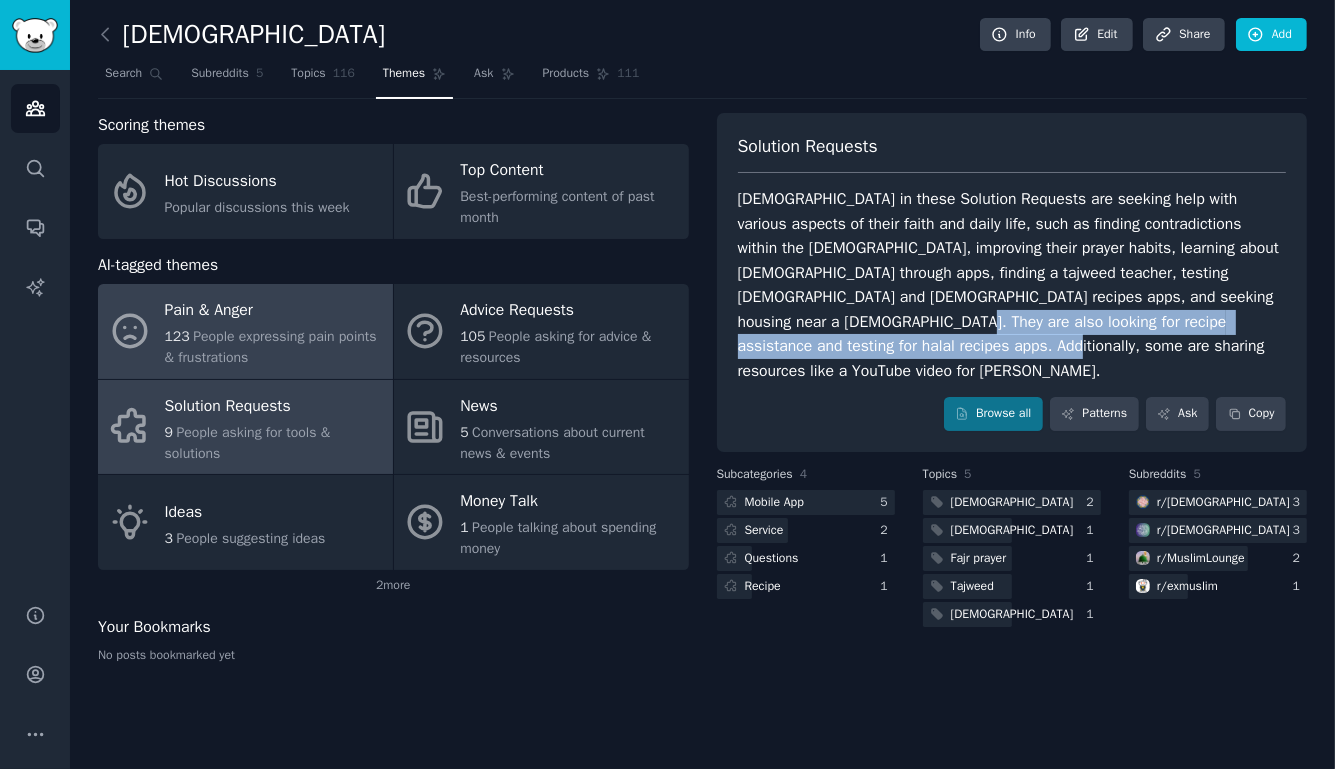 click on "Pain & Anger 123 People expressing pain points & frustrations" at bounding box center [245, 331] 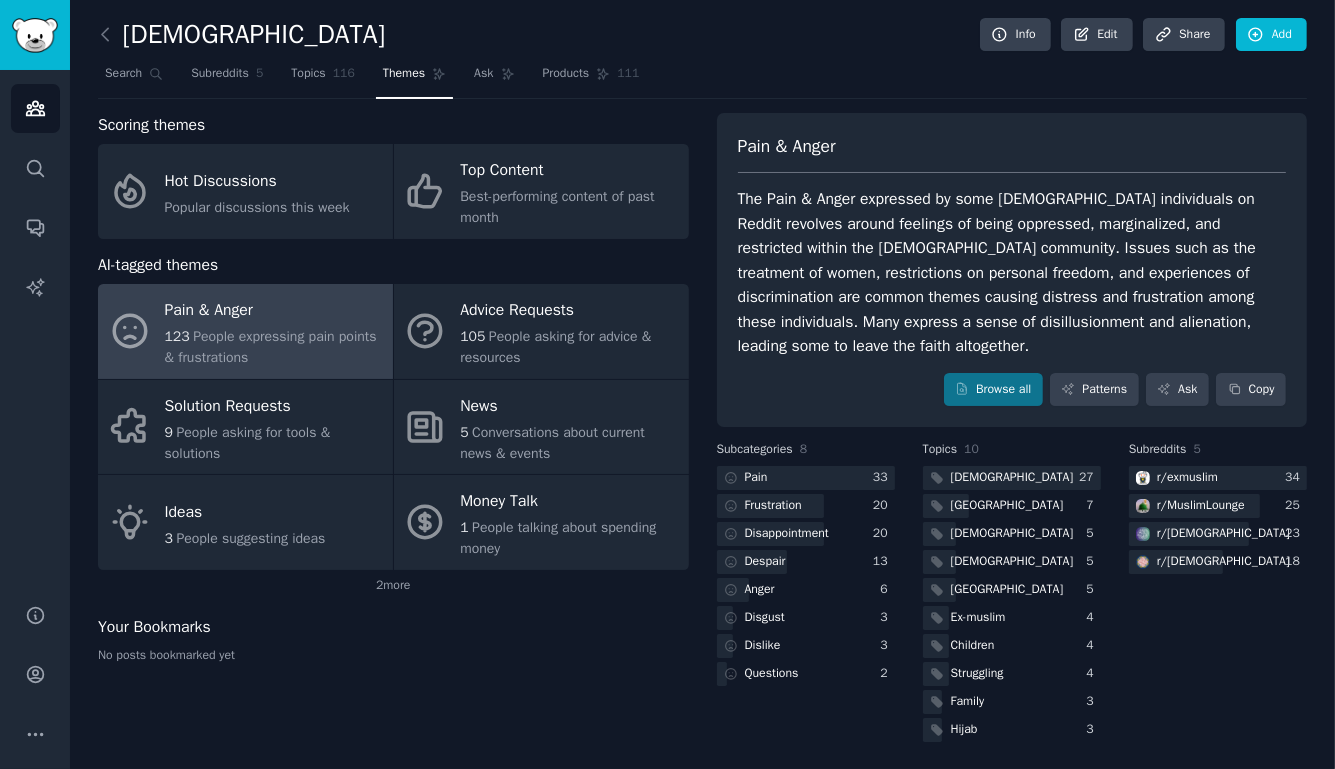 click on "2  more" 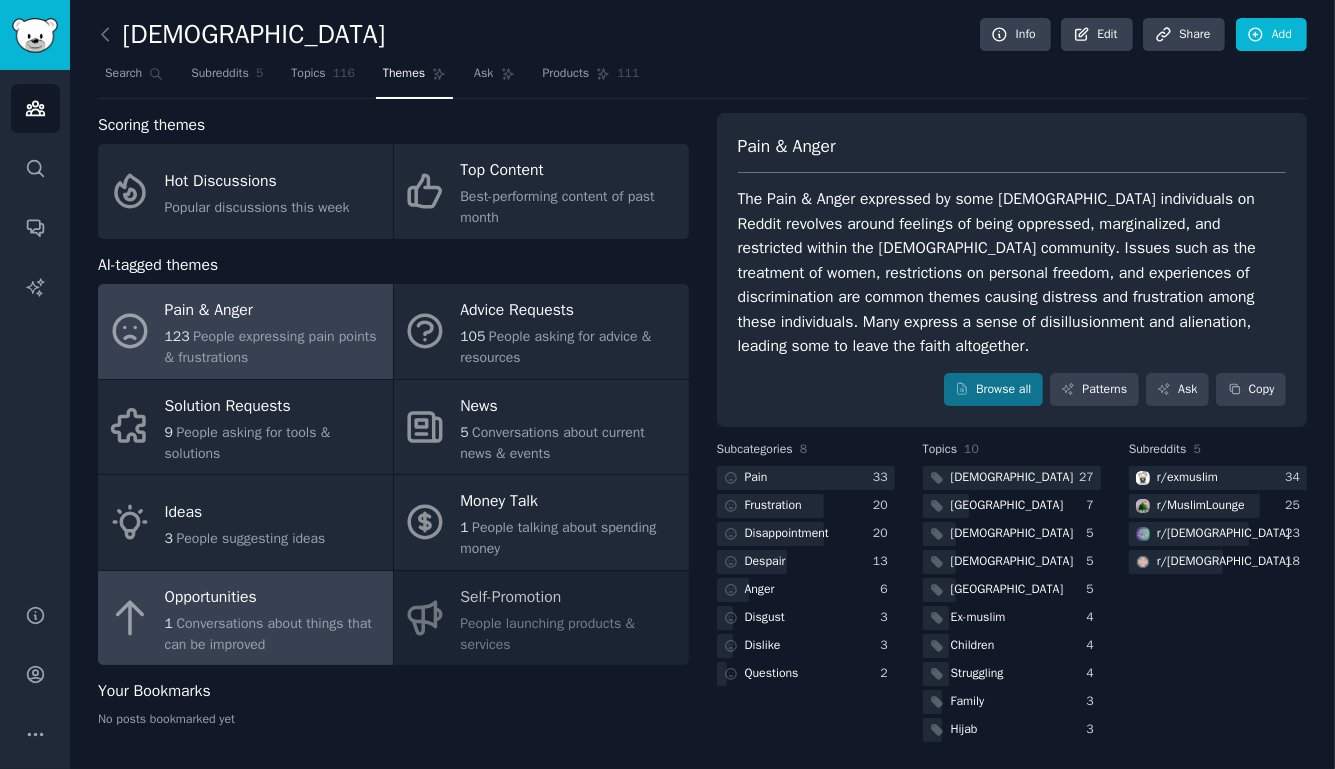 click on "Opportunities" at bounding box center [274, 597] 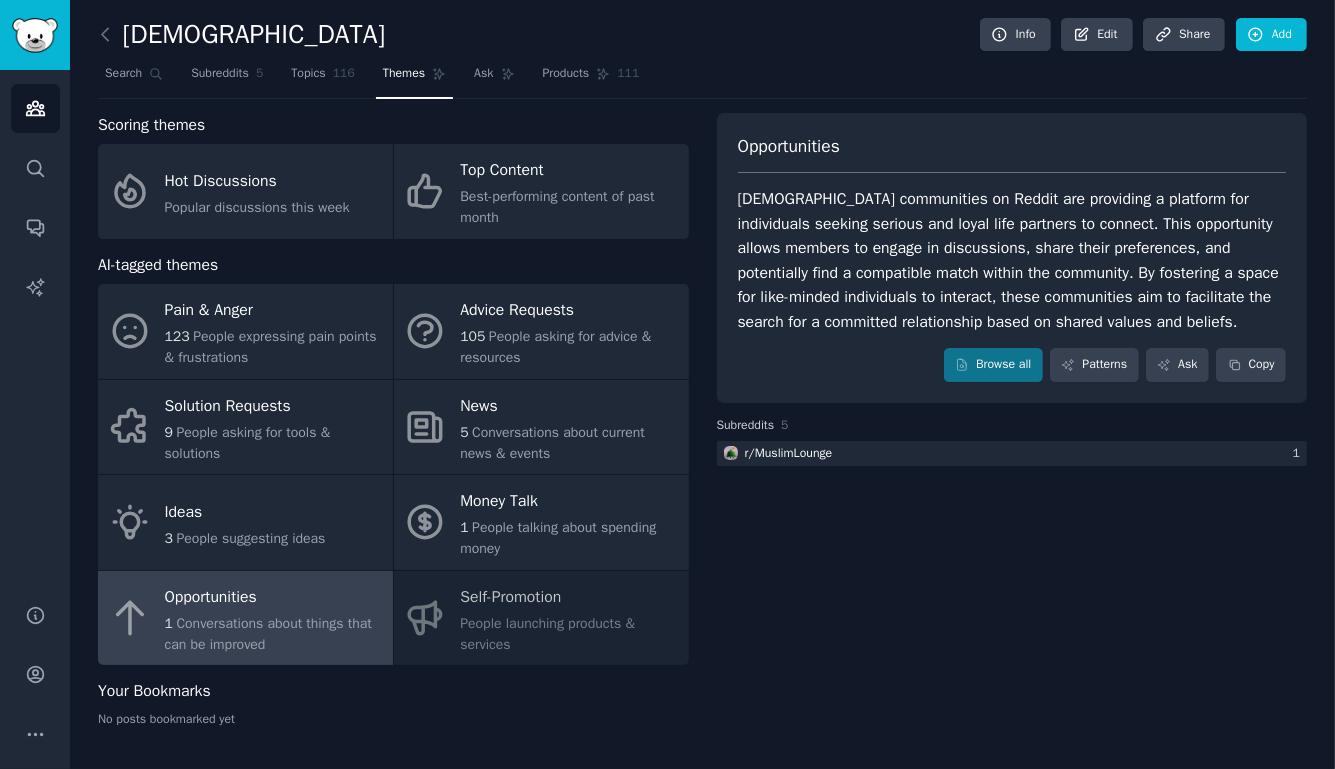 click on "Pain & Anger 123 People expressing pain points & frustrations Advice Requests 105 People asking for advice & resources Solution Requests 9 People asking for tools & solutions News 5 Conversations about current news & events Ideas 3 People suggesting ideas Money Talk 1 People talking about spending money Opportunities 1 Conversations about things that can be improved Self-Promotion People launching products & services" 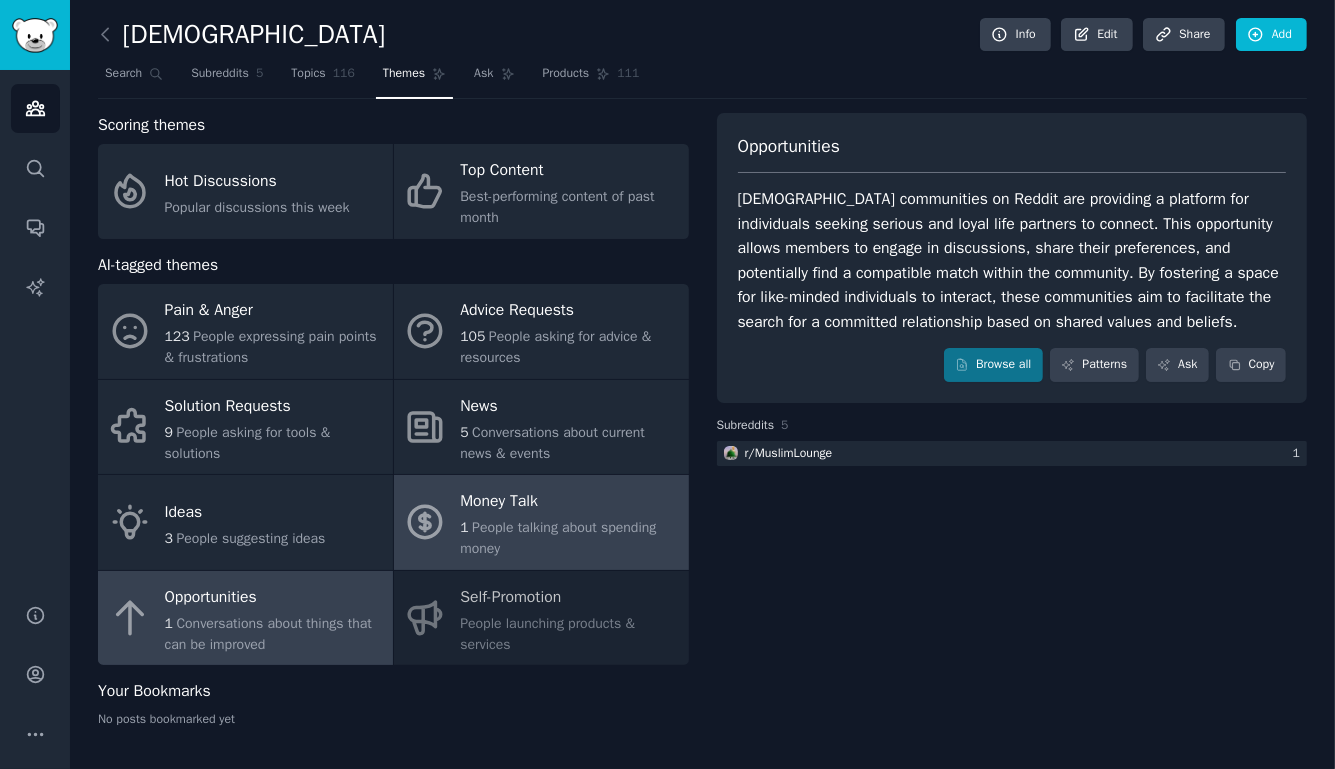 click on "Money Talk" at bounding box center [569, 502] 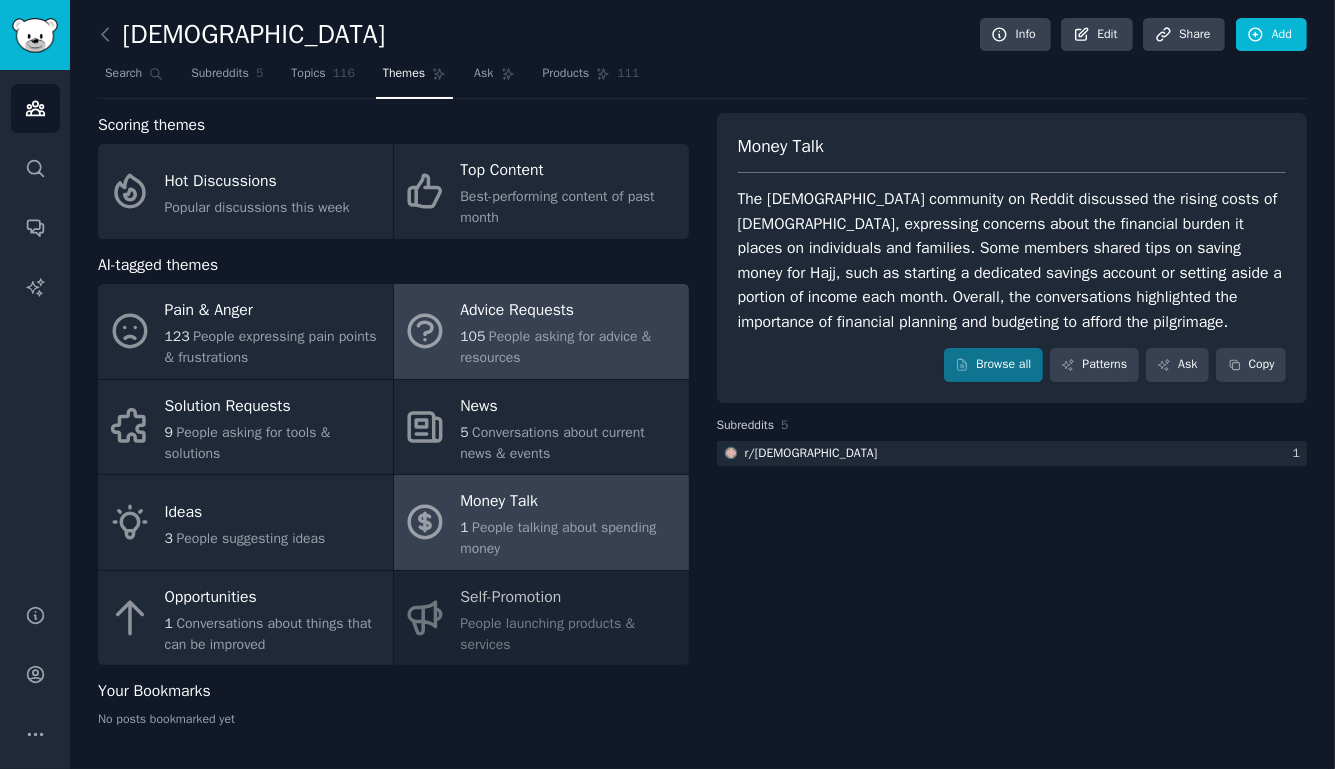 click on "Advice Requests" at bounding box center [569, 311] 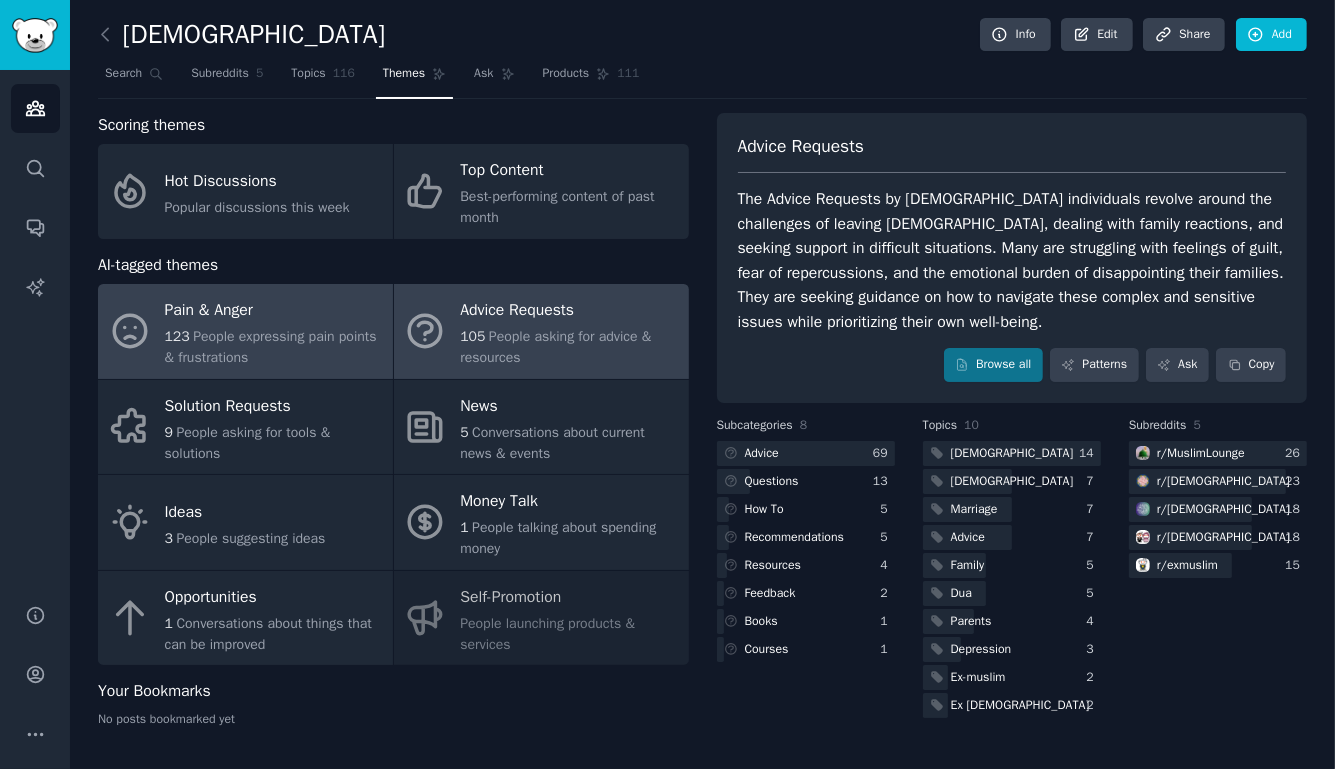 click on "People expressing pain points & frustrations" at bounding box center (271, 347) 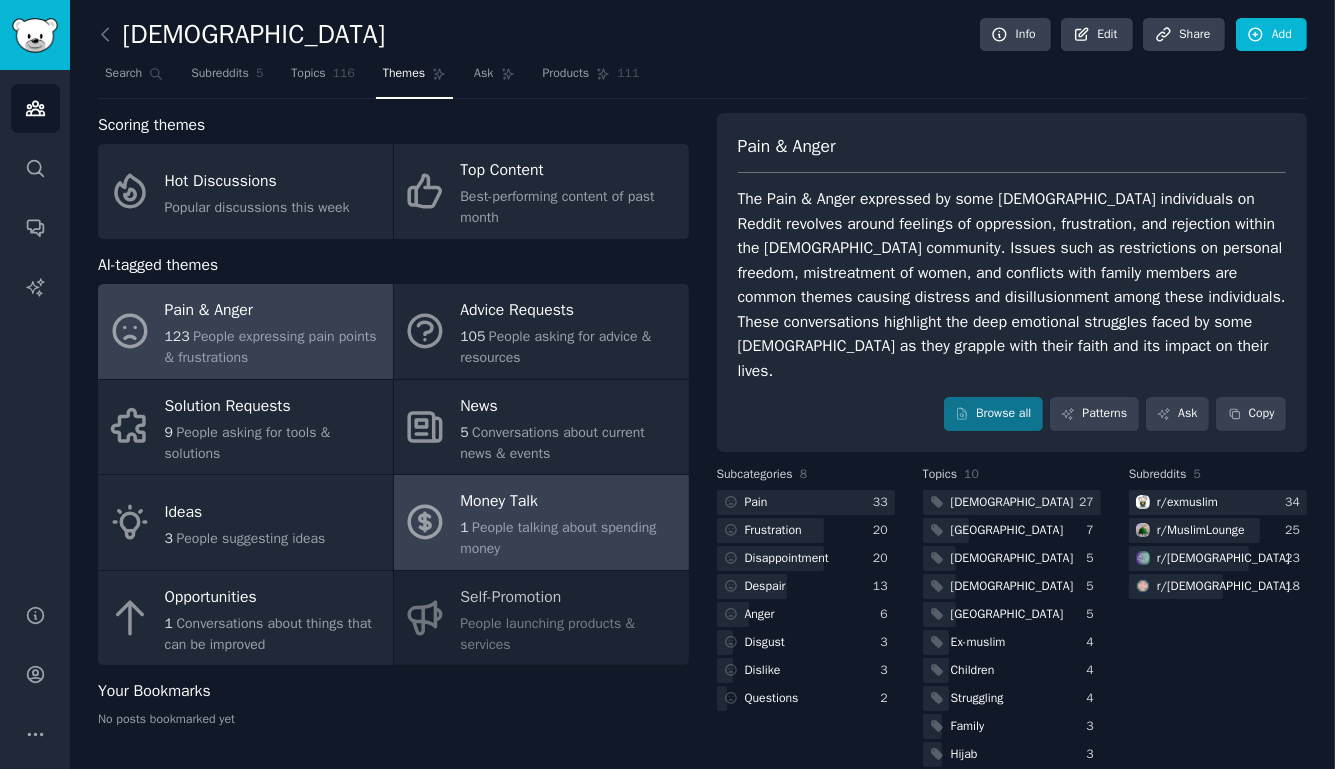 click on "Money Talk" at bounding box center (569, 502) 